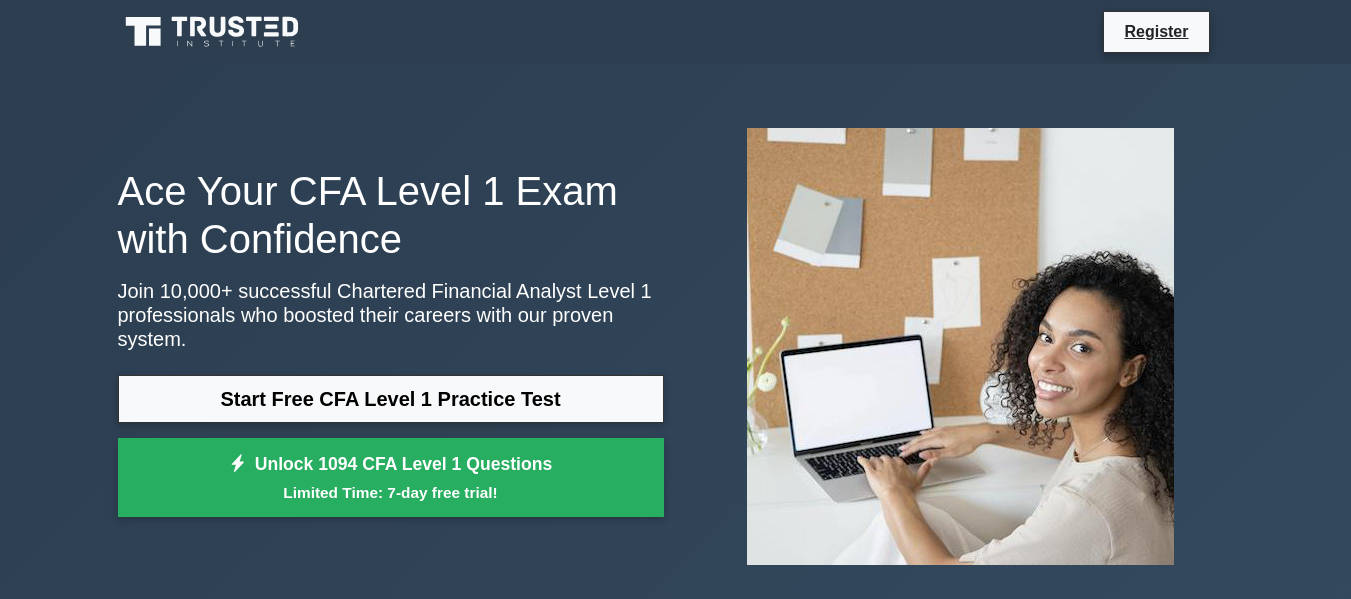scroll, scrollTop: 99, scrollLeft: 0, axis: vertical 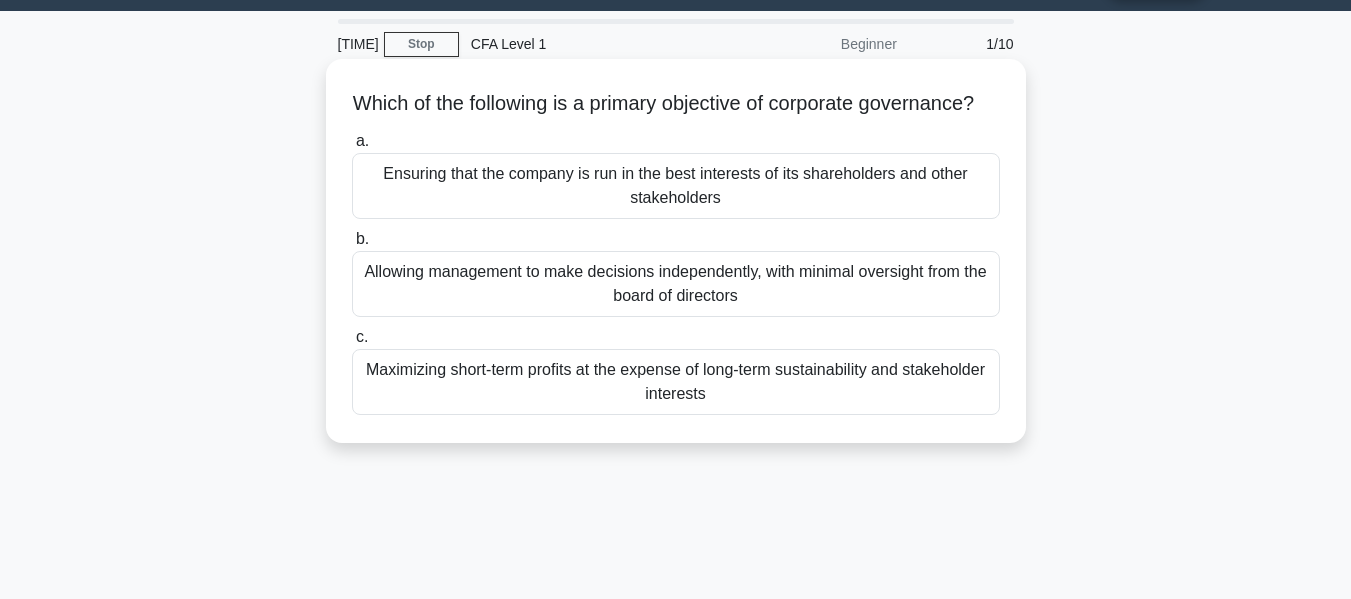 click on "Ensuring that the company is run in the best interests of its shareholders and other stakeholders" at bounding box center [676, 186] 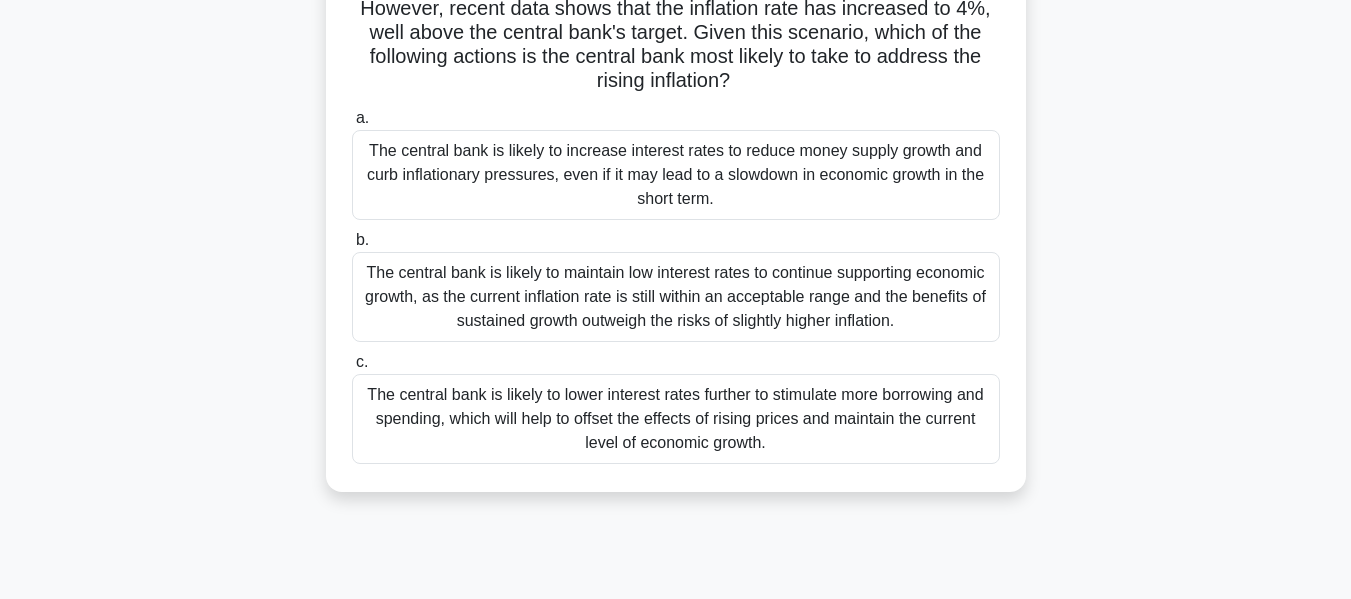scroll, scrollTop: 265, scrollLeft: 0, axis: vertical 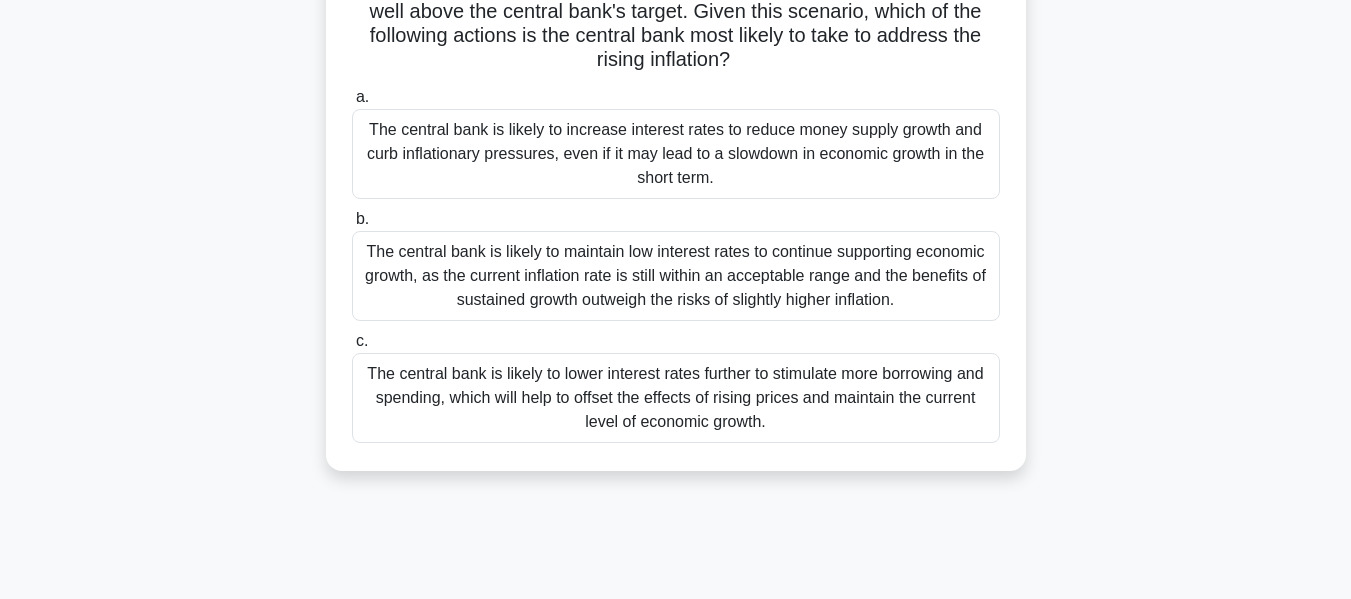 click on "The central bank is likely to increase interest rates to reduce money supply growth and curb inflationary pressures, even if it may lead to a slowdown in economic growth in the short term." at bounding box center (676, 154) 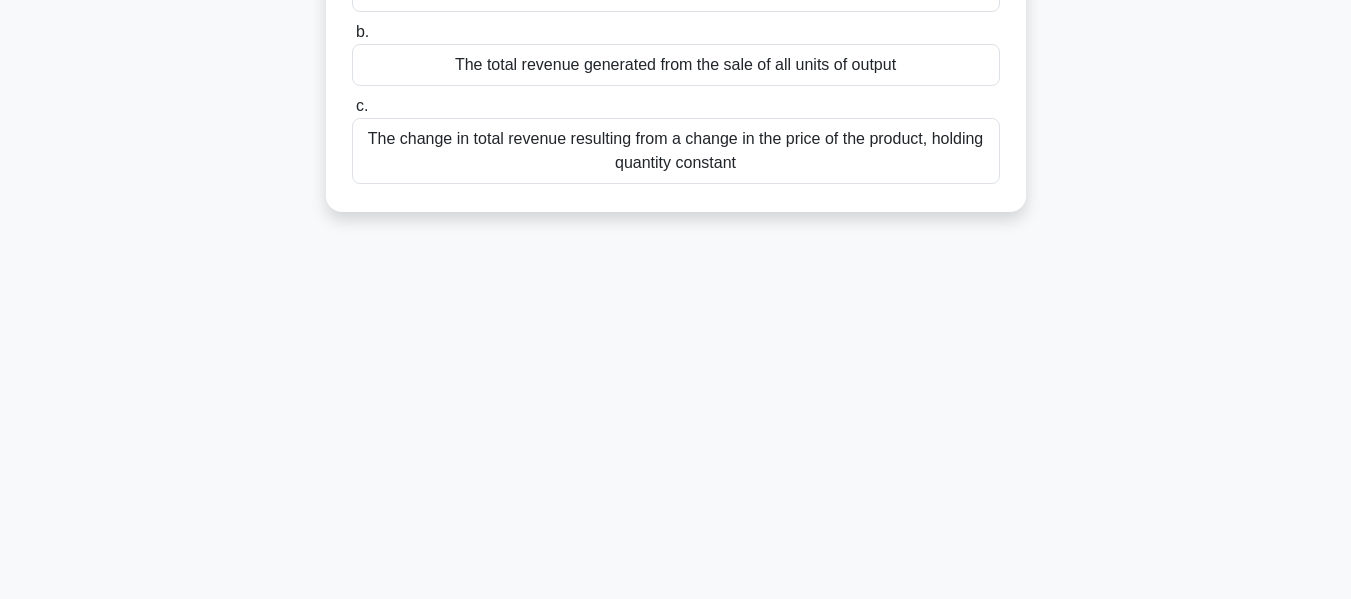 scroll, scrollTop: 0, scrollLeft: 0, axis: both 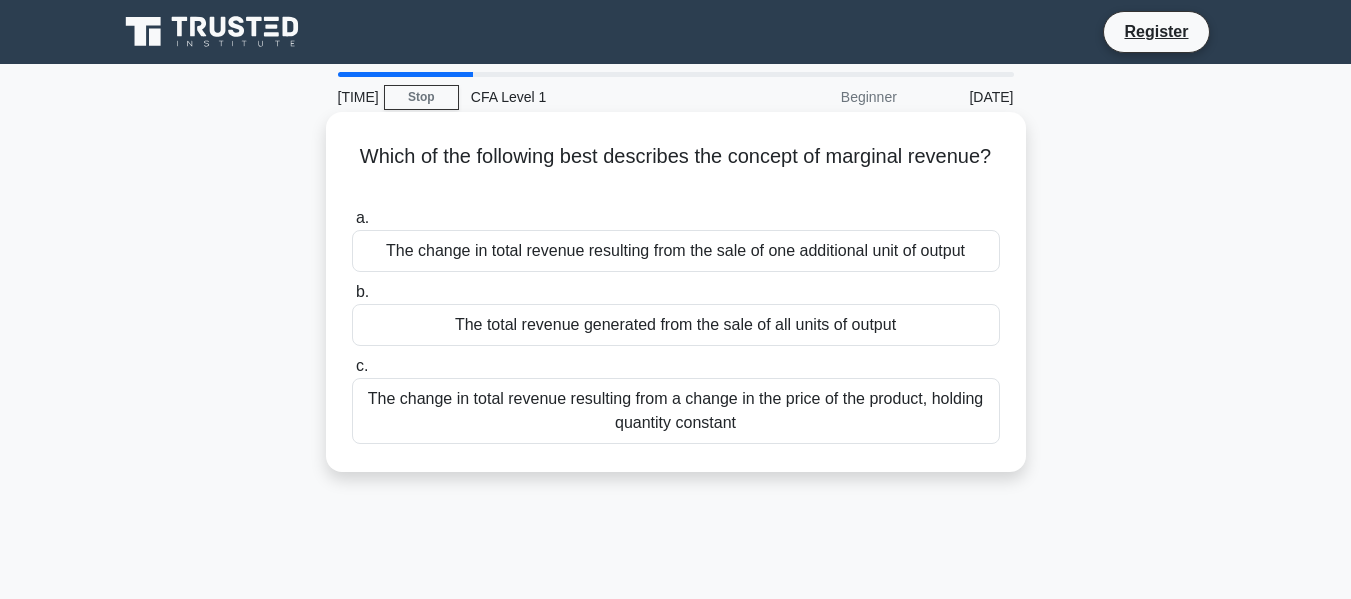 click on "The change in total revenue resulting from a change in the price of the product, holding quantity constant" at bounding box center [676, 411] 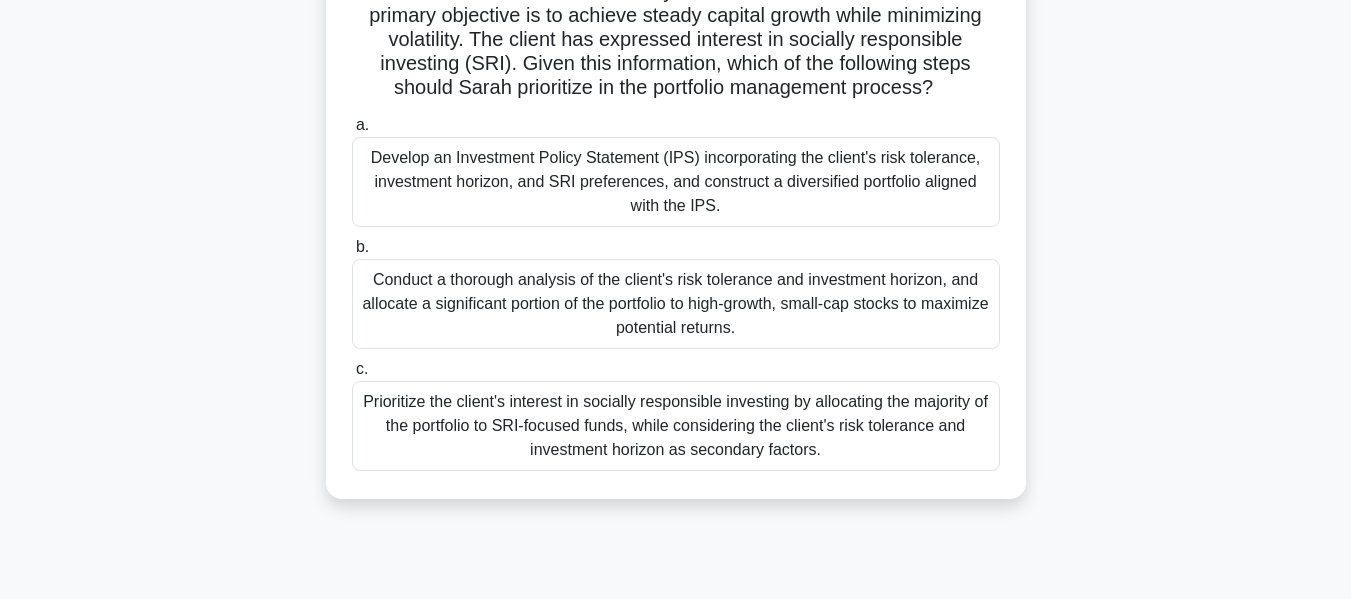 scroll, scrollTop: 193, scrollLeft: 0, axis: vertical 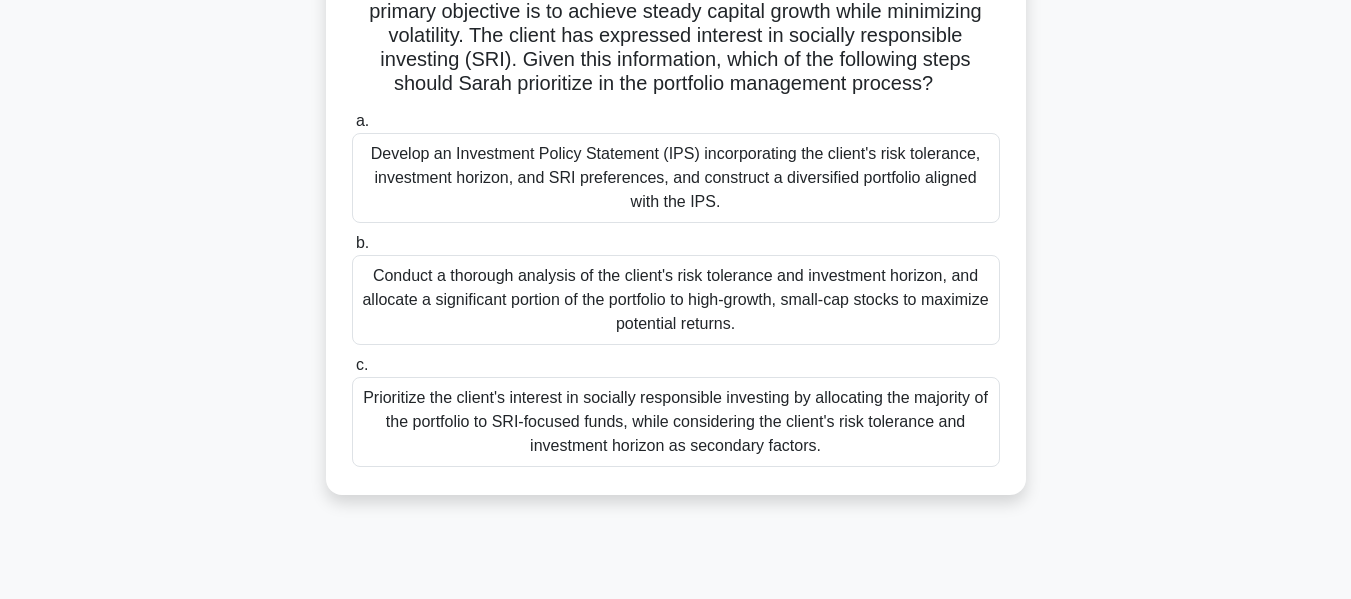 click on "Develop an Investment Policy Statement (IPS) incorporating the client's risk tolerance, investment horizon, and SRI preferences, and construct a diversified portfolio aligned with the IPS." at bounding box center (676, 178) 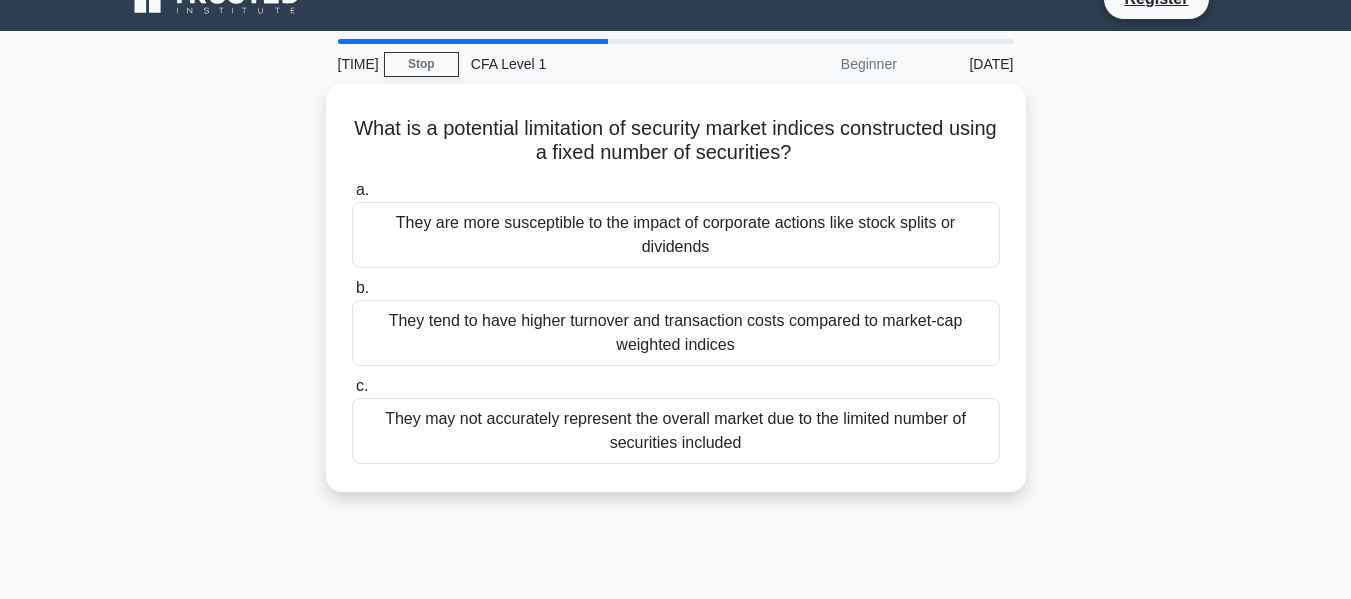 scroll, scrollTop: 34, scrollLeft: 0, axis: vertical 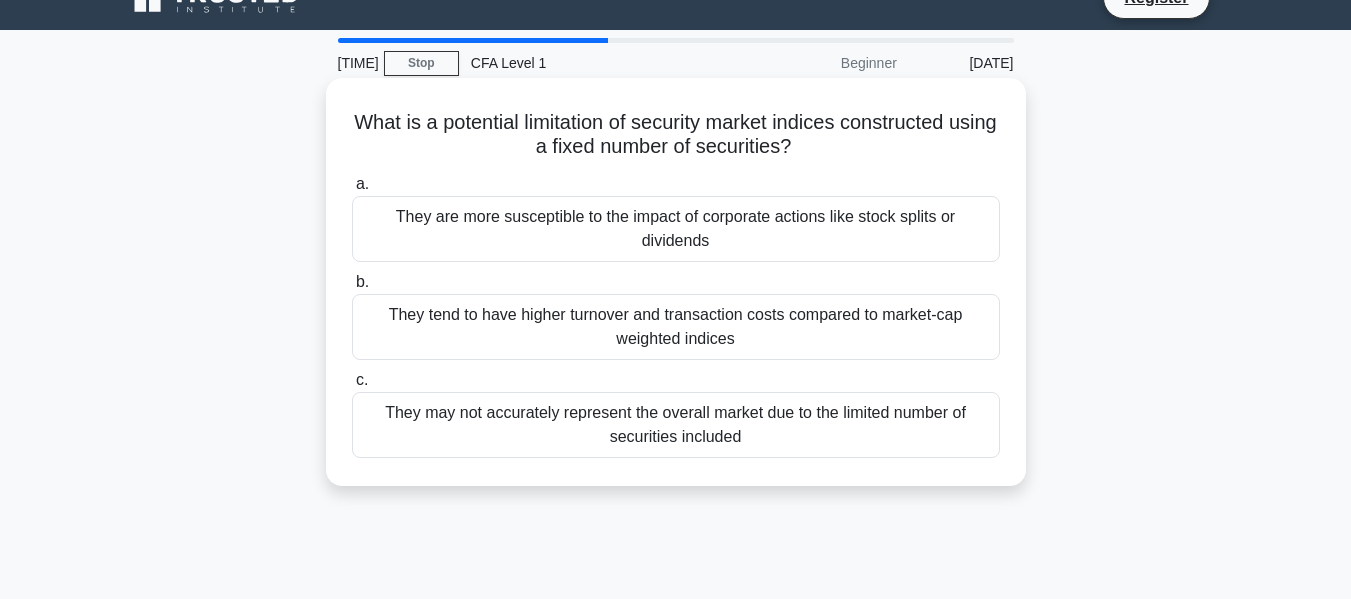 click on "They may not accurately represent the overall market due to the limited number of securities included" at bounding box center [676, 425] 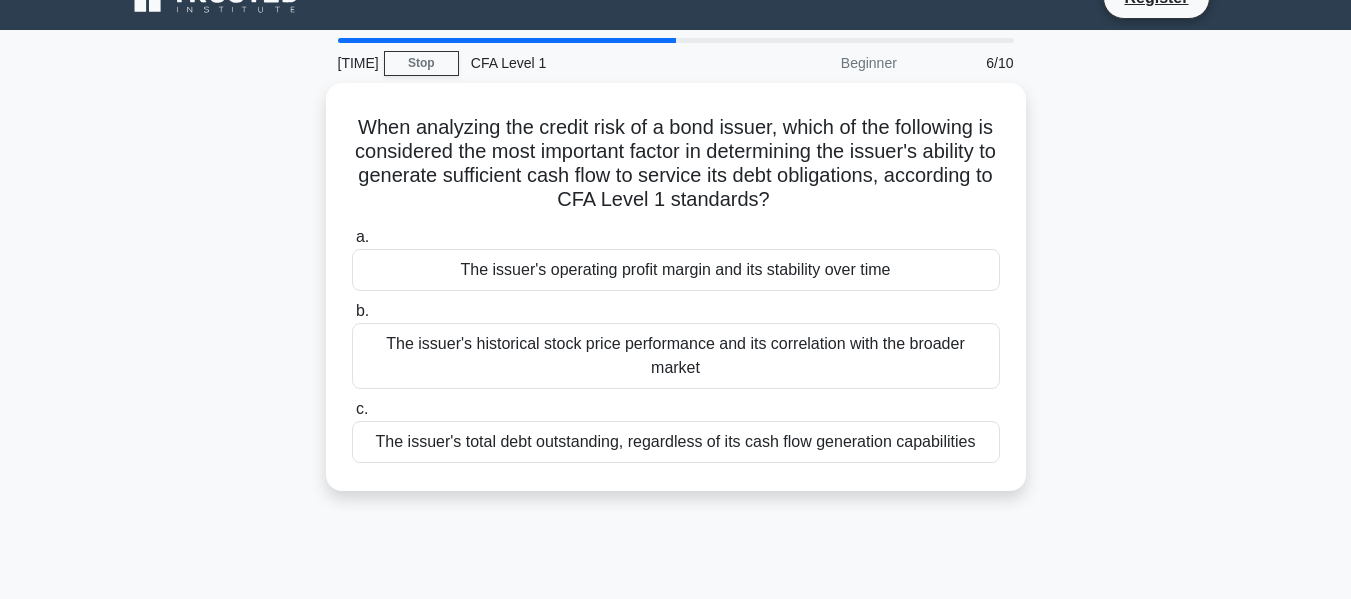 scroll, scrollTop: 0, scrollLeft: 0, axis: both 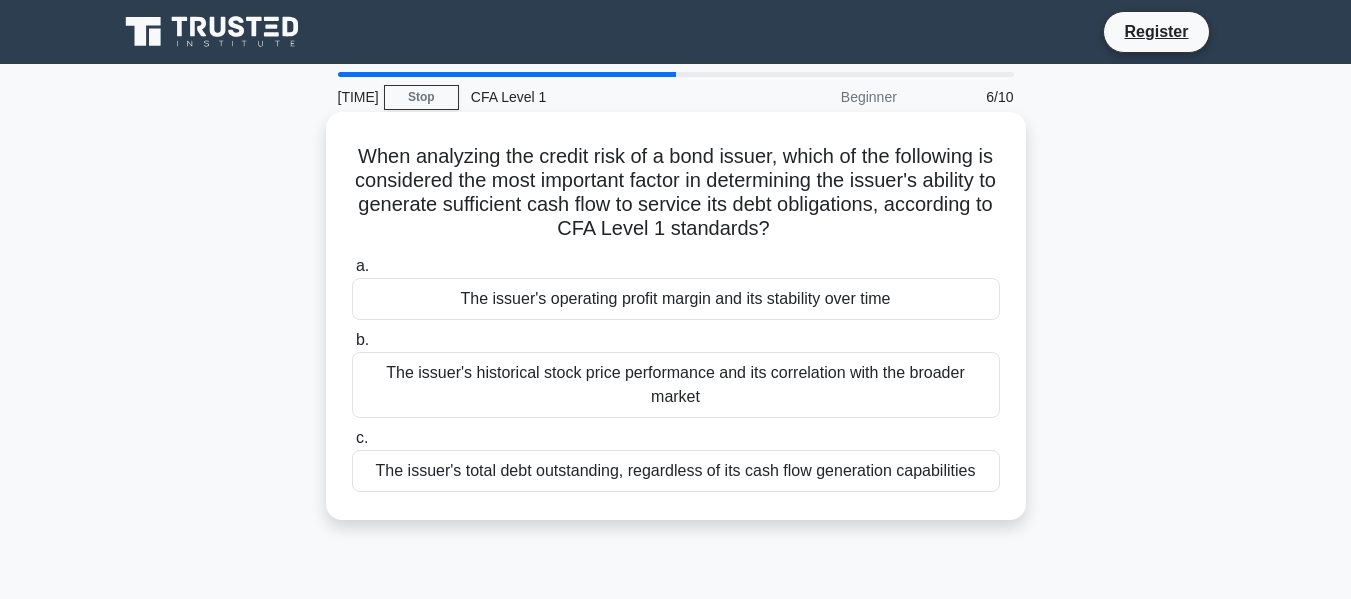 click on "The issuer's total debt outstanding, regardless of its cash flow generation capabilities" at bounding box center [676, 471] 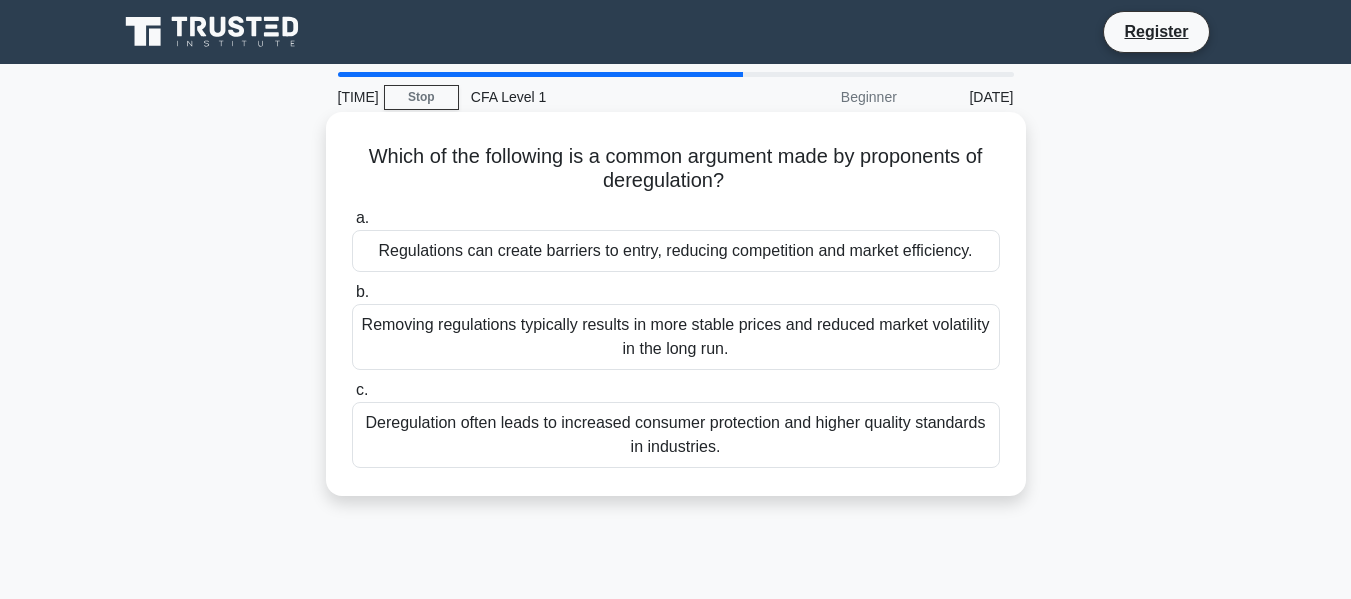 click on "Regulations can create barriers to entry, reducing competition and market efficiency." at bounding box center [676, 251] 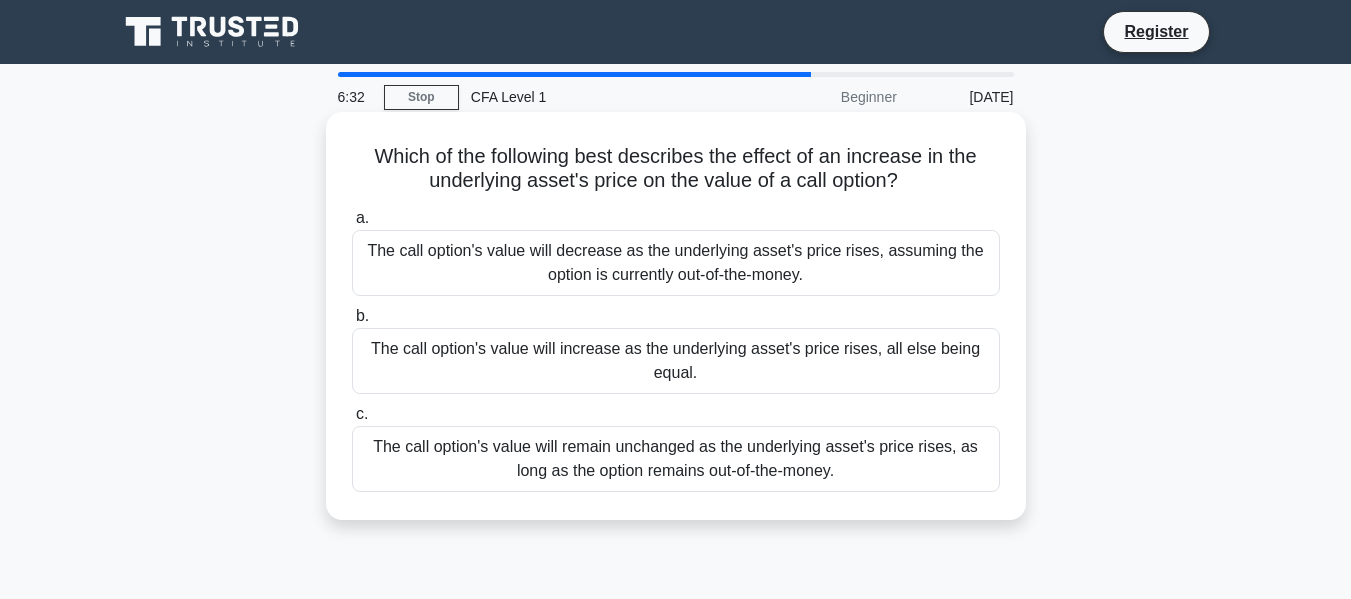 click on "The call option's value will increase as the underlying asset's price rises, all else being equal." at bounding box center [676, 361] 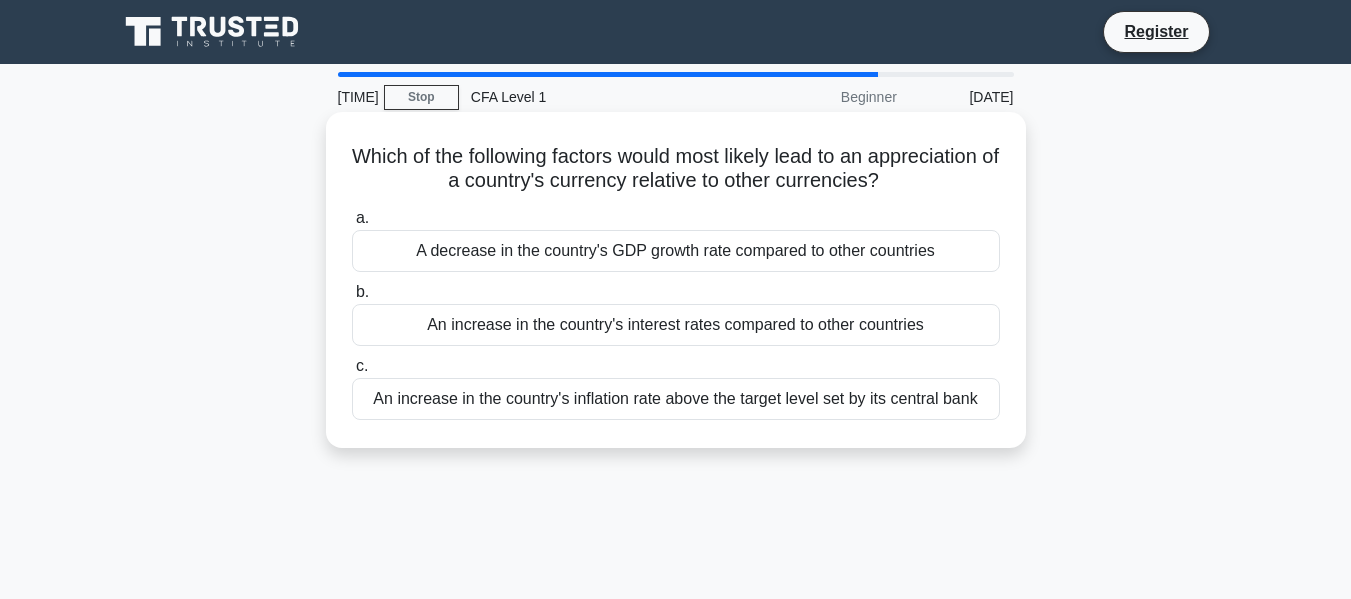 click on "An increase in the country's interest rates compared to other countries" at bounding box center [676, 325] 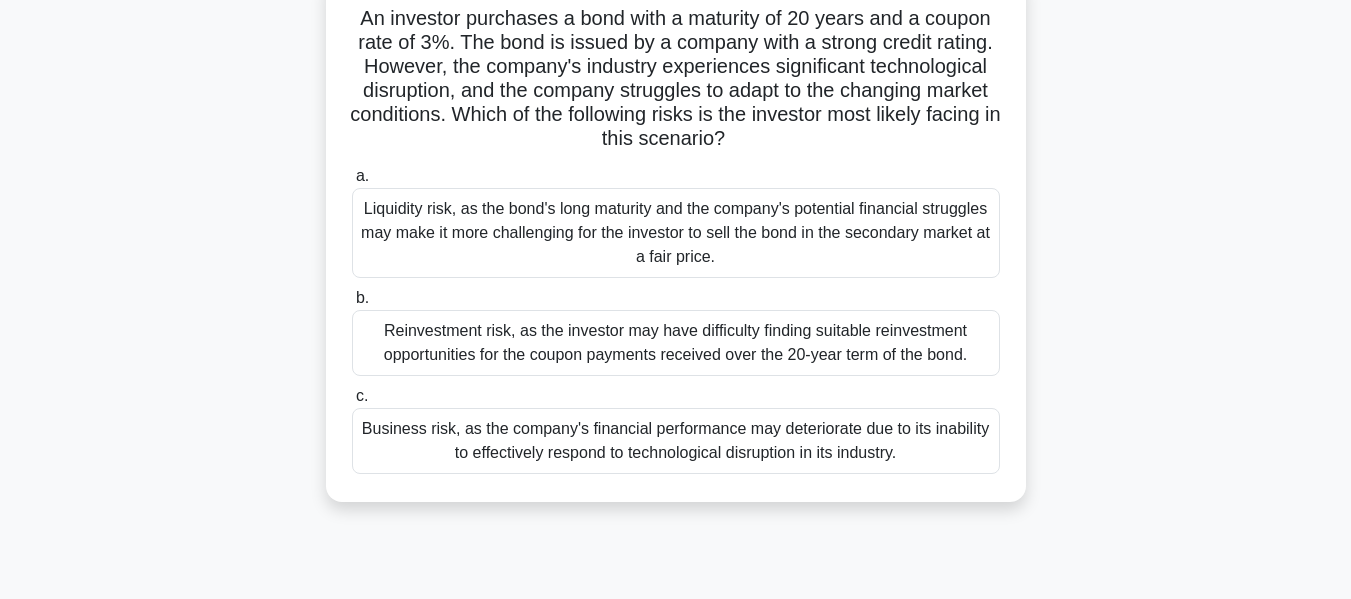 scroll, scrollTop: 150, scrollLeft: 0, axis: vertical 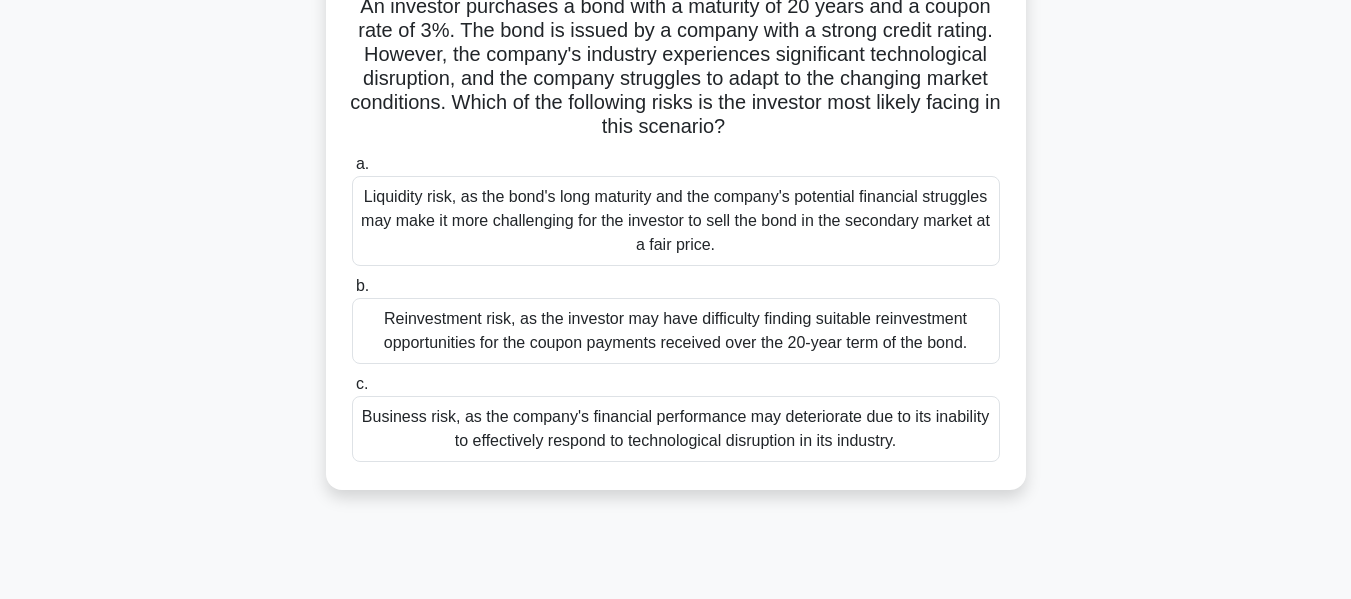 click on "Liquidity risk, as the bond's long maturity and the company's potential financial struggles may make it more challenging for the investor to sell the bond in the secondary market at a fair price." at bounding box center [676, 221] 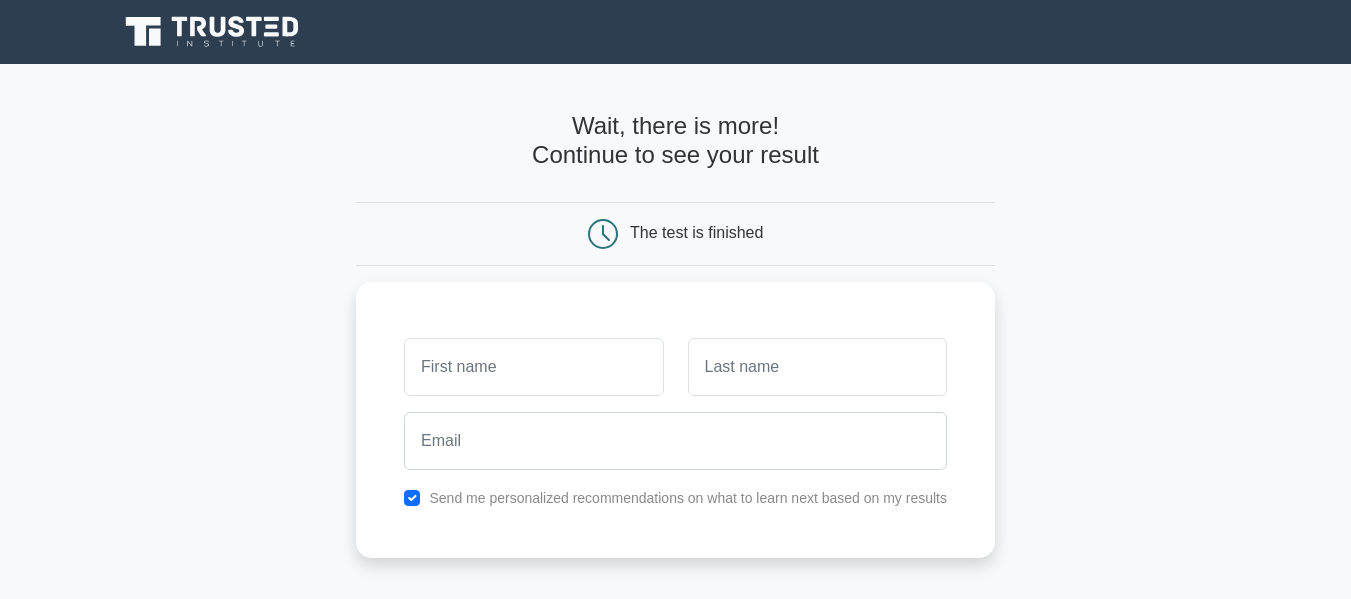 scroll, scrollTop: 0, scrollLeft: 0, axis: both 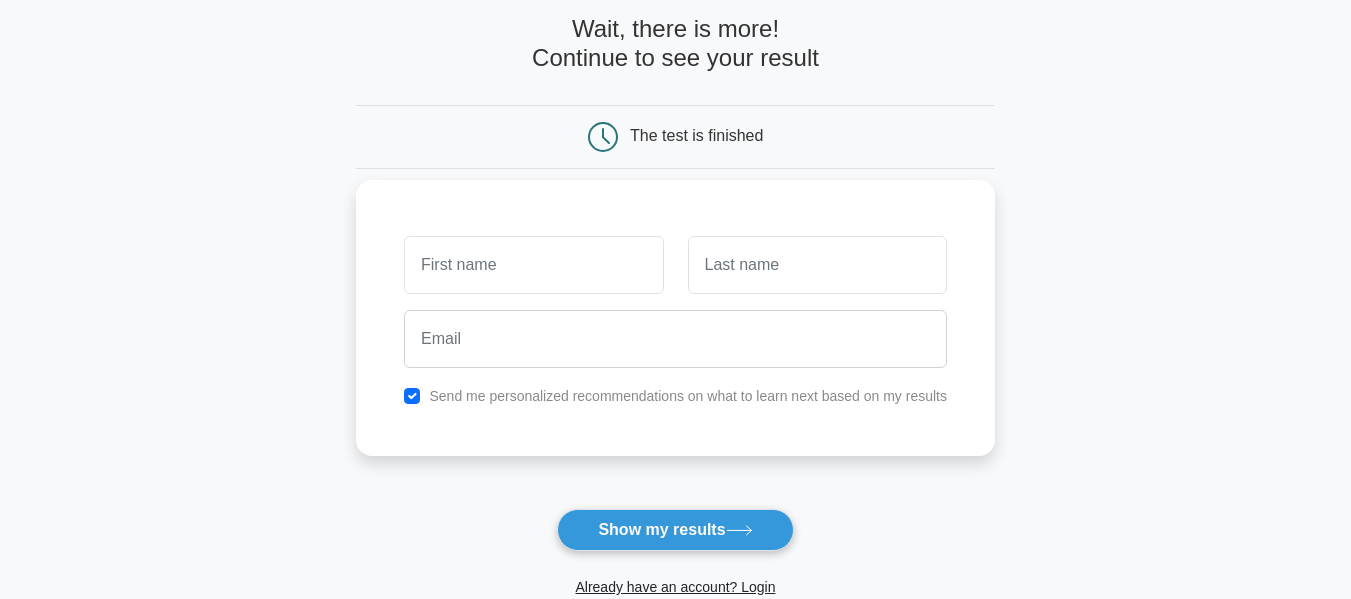 click at bounding box center [533, 265] 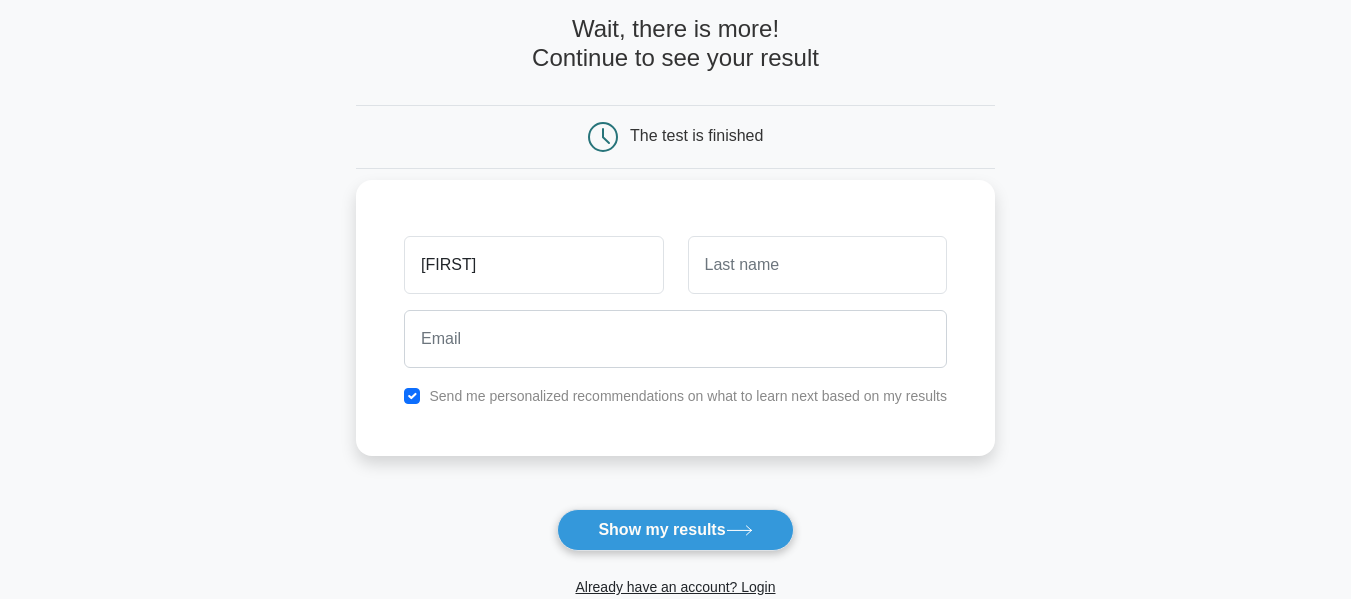click at bounding box center [817, 265] 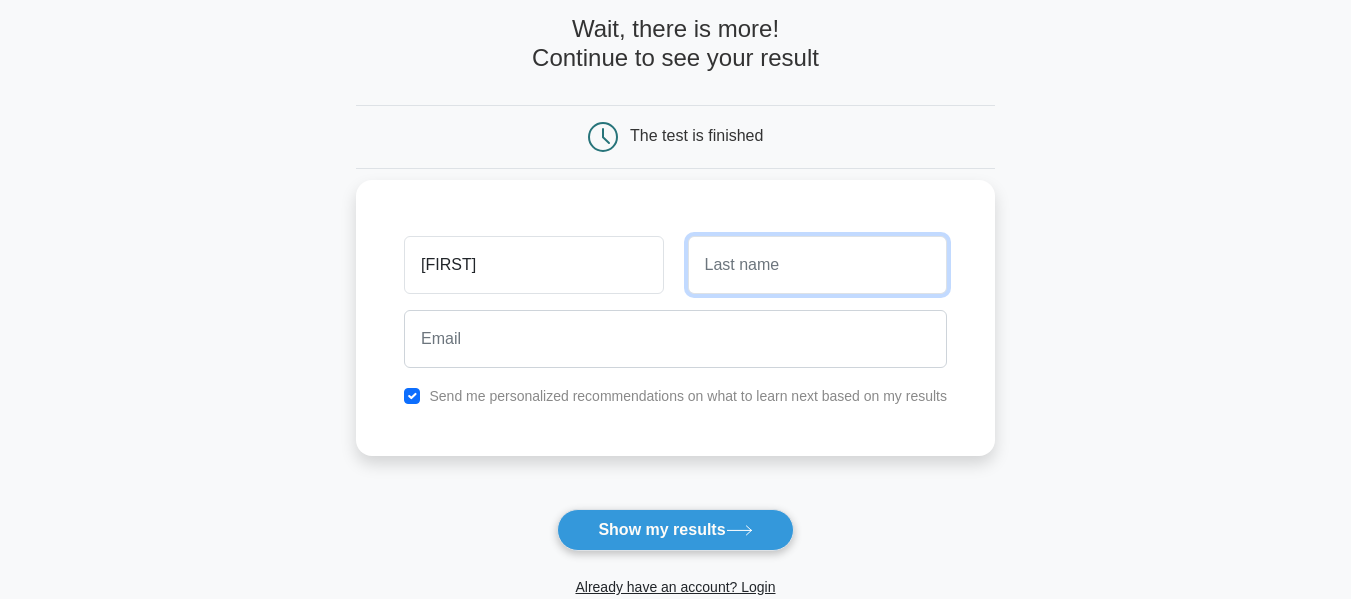 click at bounding box center (817, 265) 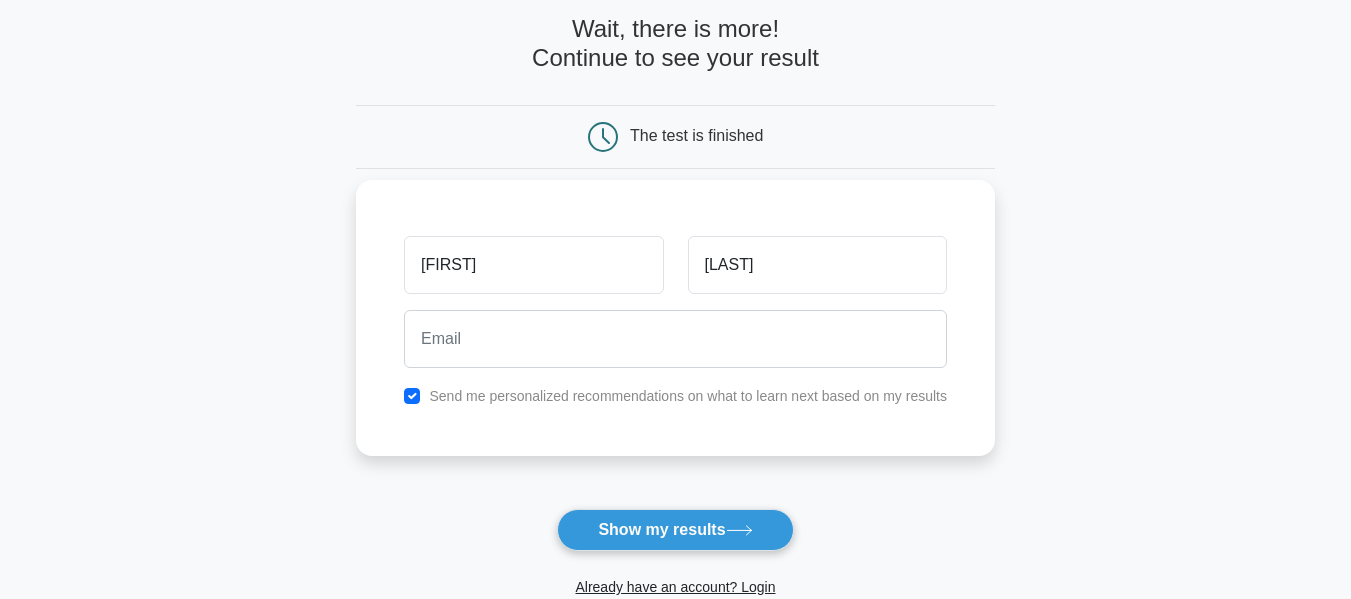 click at bounding box center (675, 339) 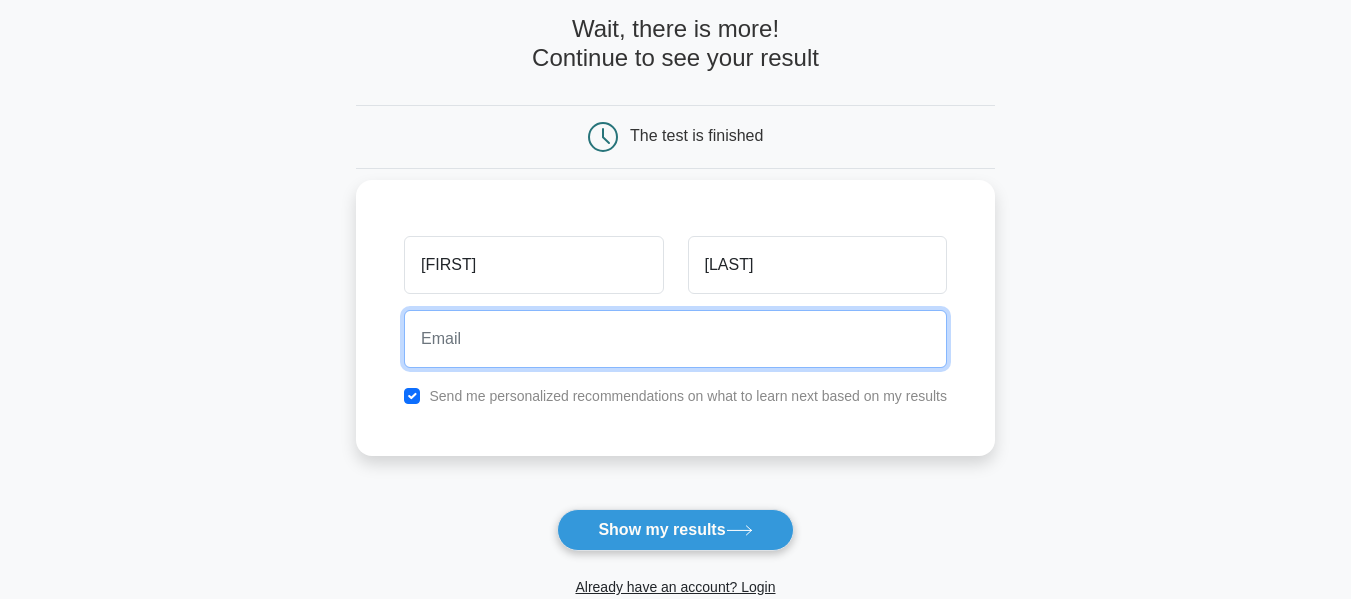 click at bounding box center (675, 339) 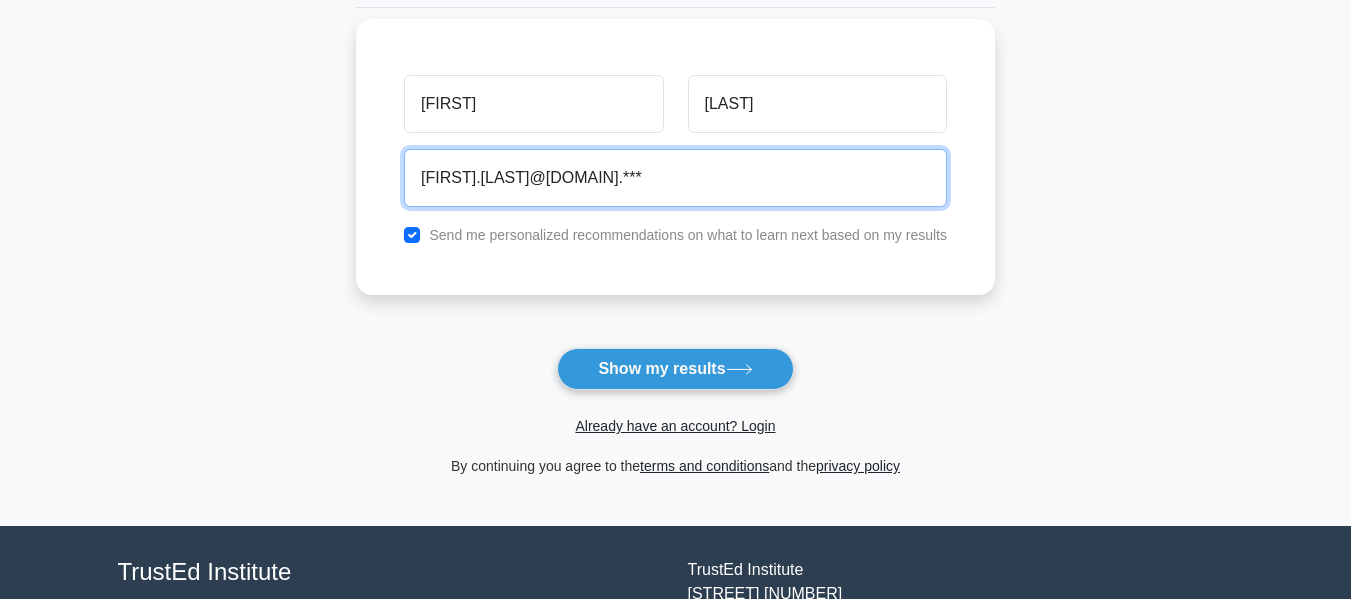 scroll, scrollTop: 261, scrollLeft: 0, axis: vertical 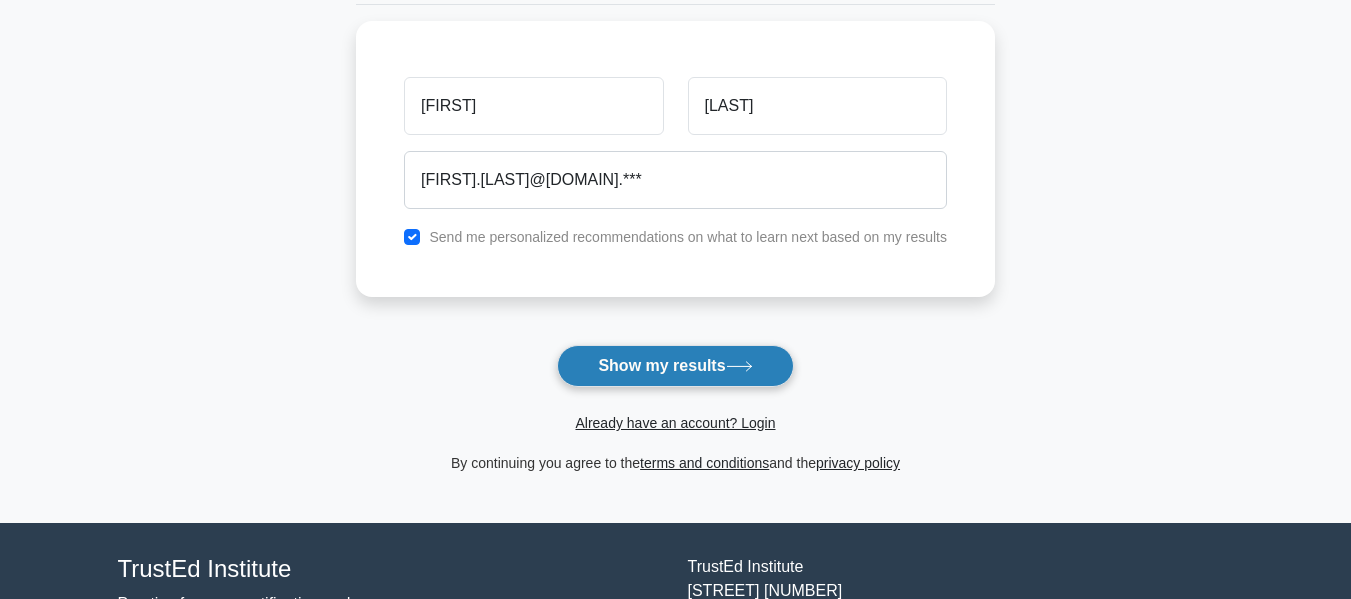 click on "Show my results" at bounding box center [675, 366] 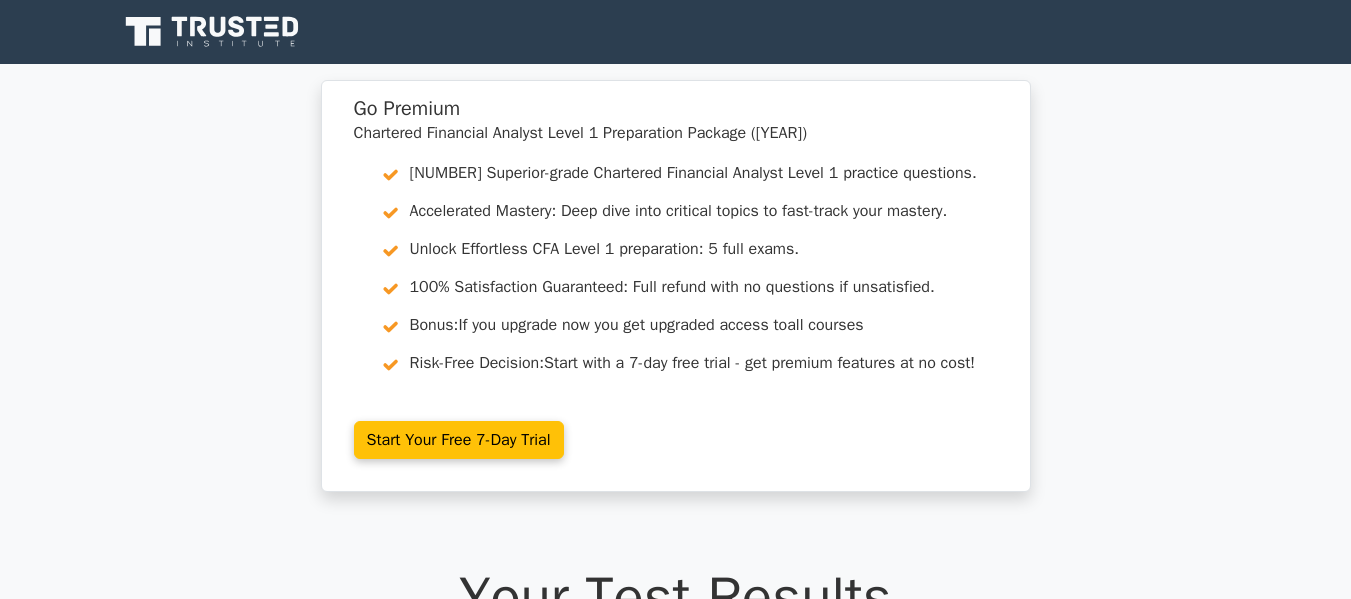 scroll, scrollTop: 0, scrollLeft: 0, axis: both 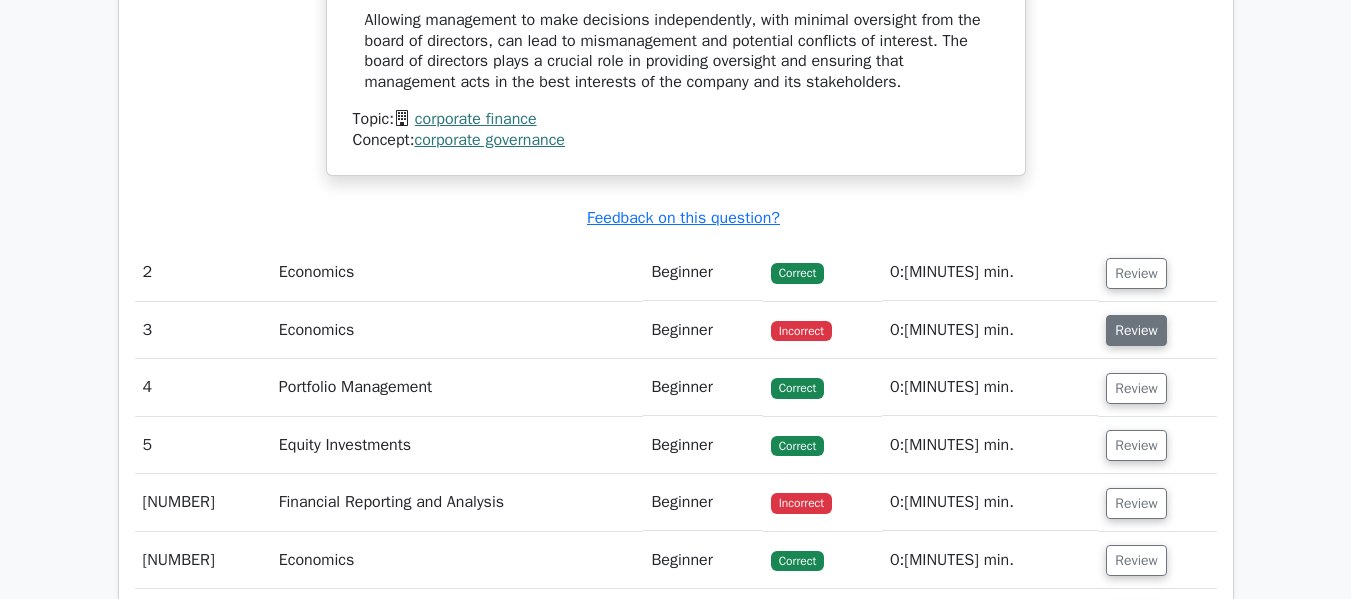 click on "Review" at bounding box center [1136, 330] 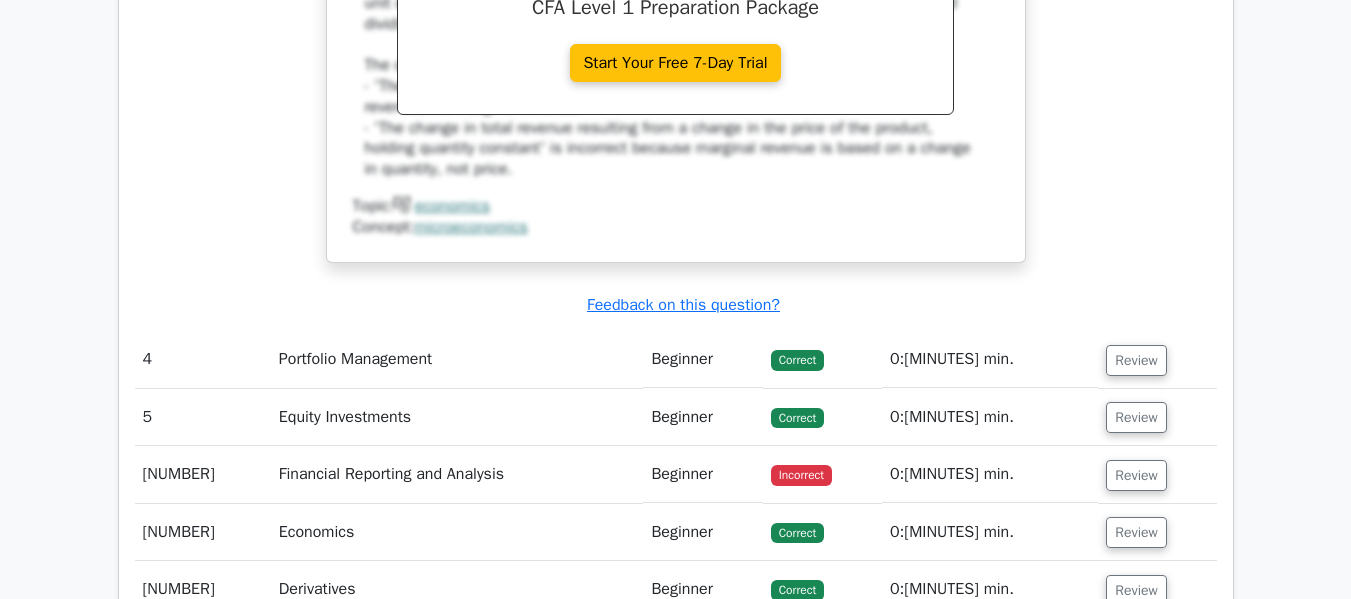 scroll, scrollTop: 3372, scrollLeft: 0, axis: vertical 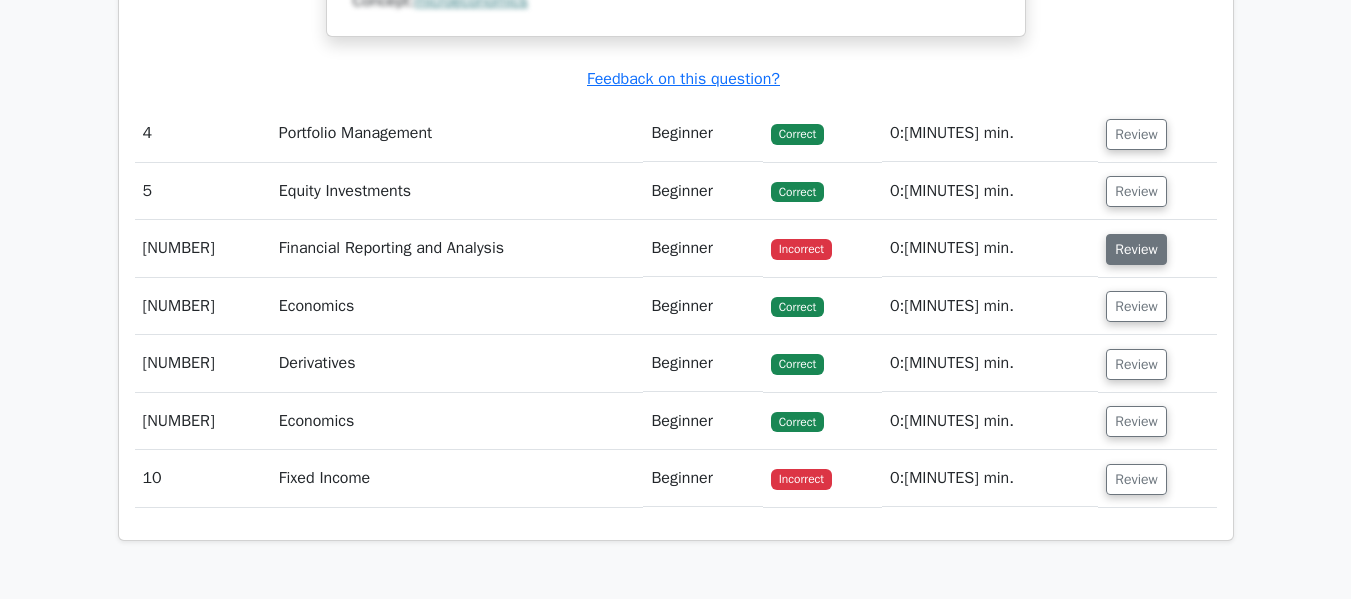 click on "Review" at bounding box center (1136, 249) 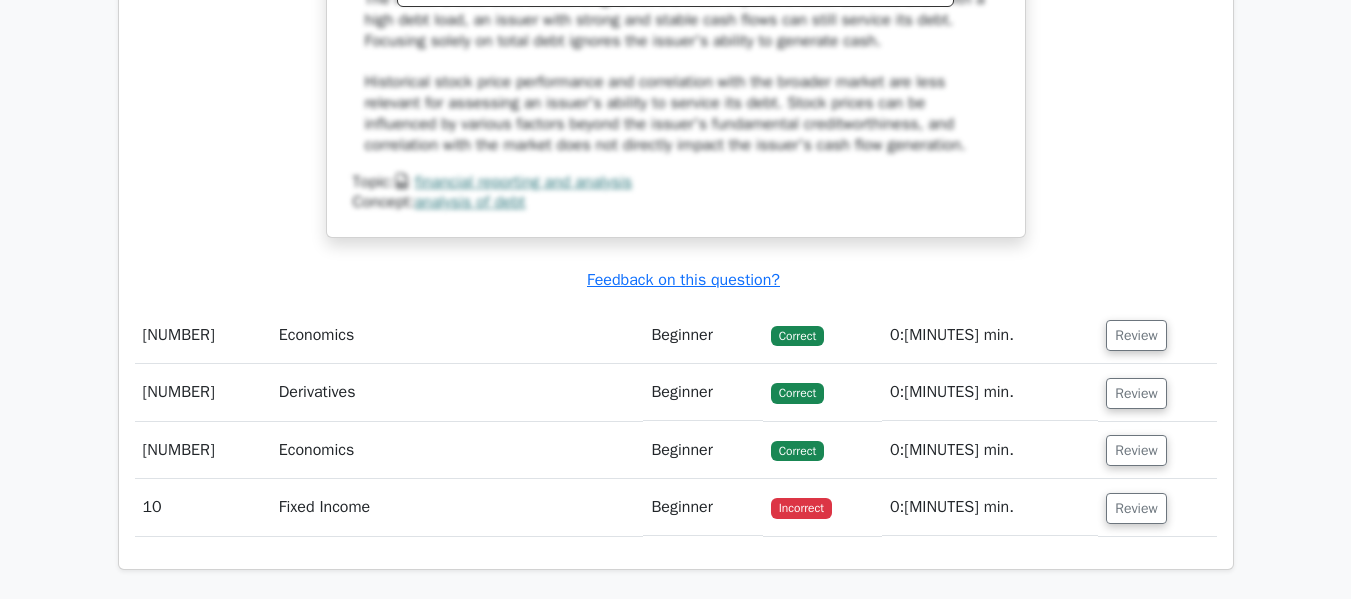 scroll, scrollTop: 4399, scrollLeft: 0, axis: vertical 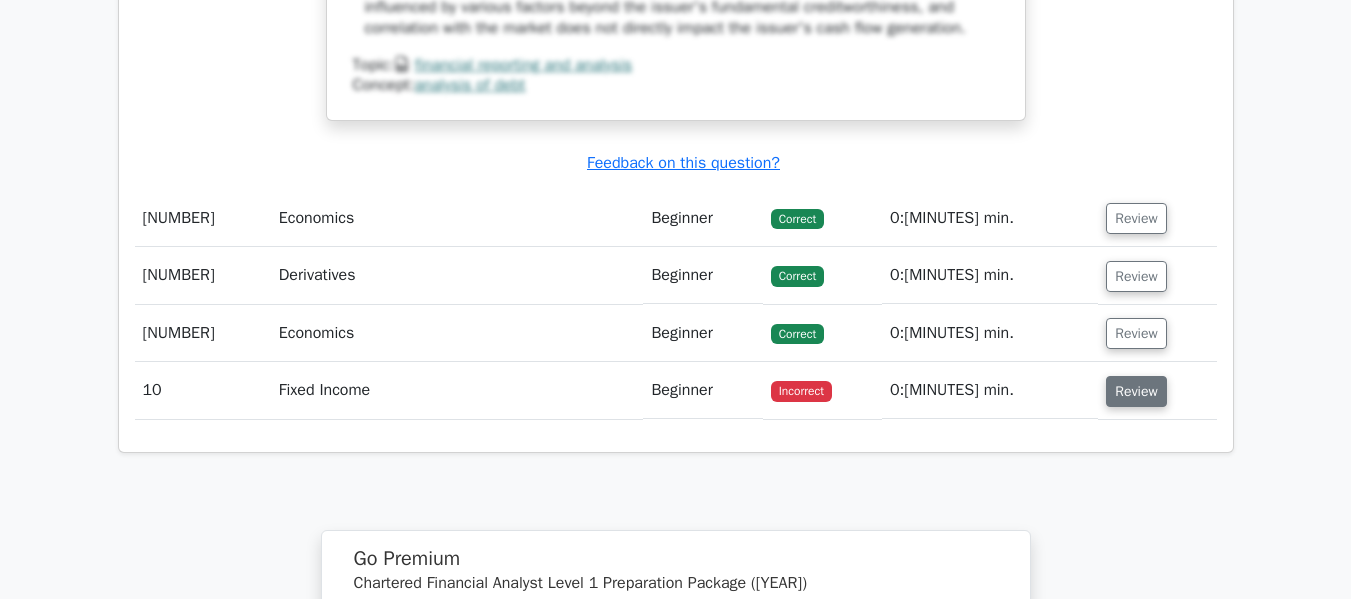 click on "Review" at bounding box center [1136, 391] 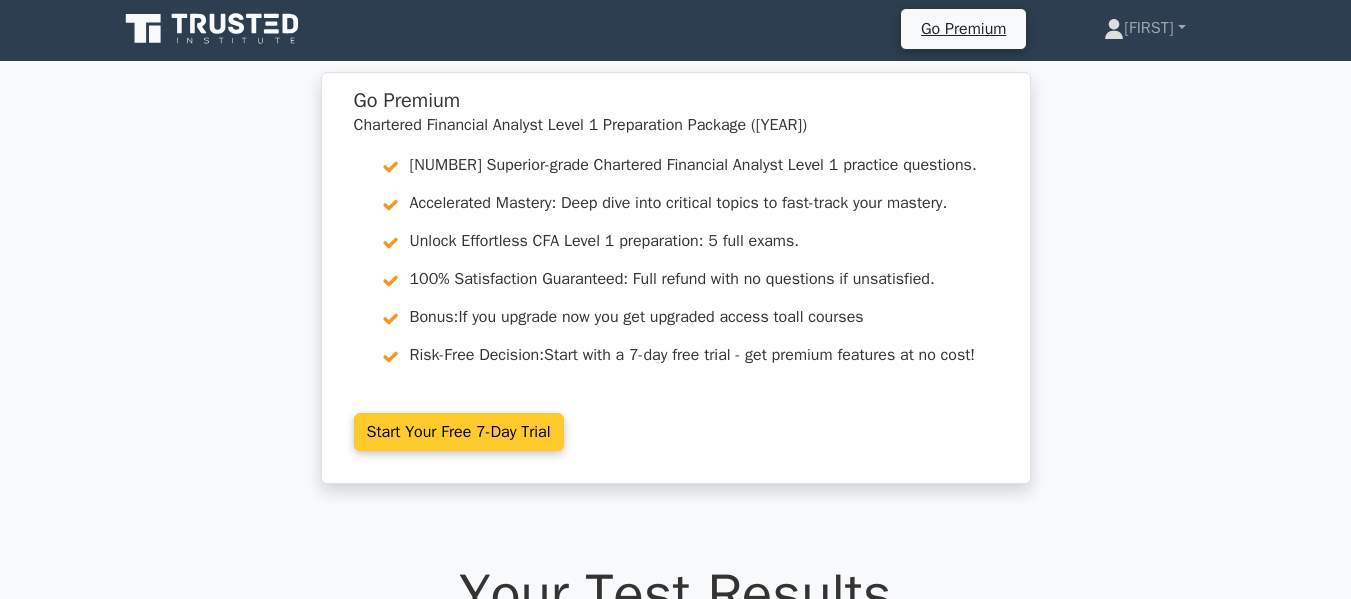 scroll, scrollTop: 0, scrollLeft: 0, axis: both 